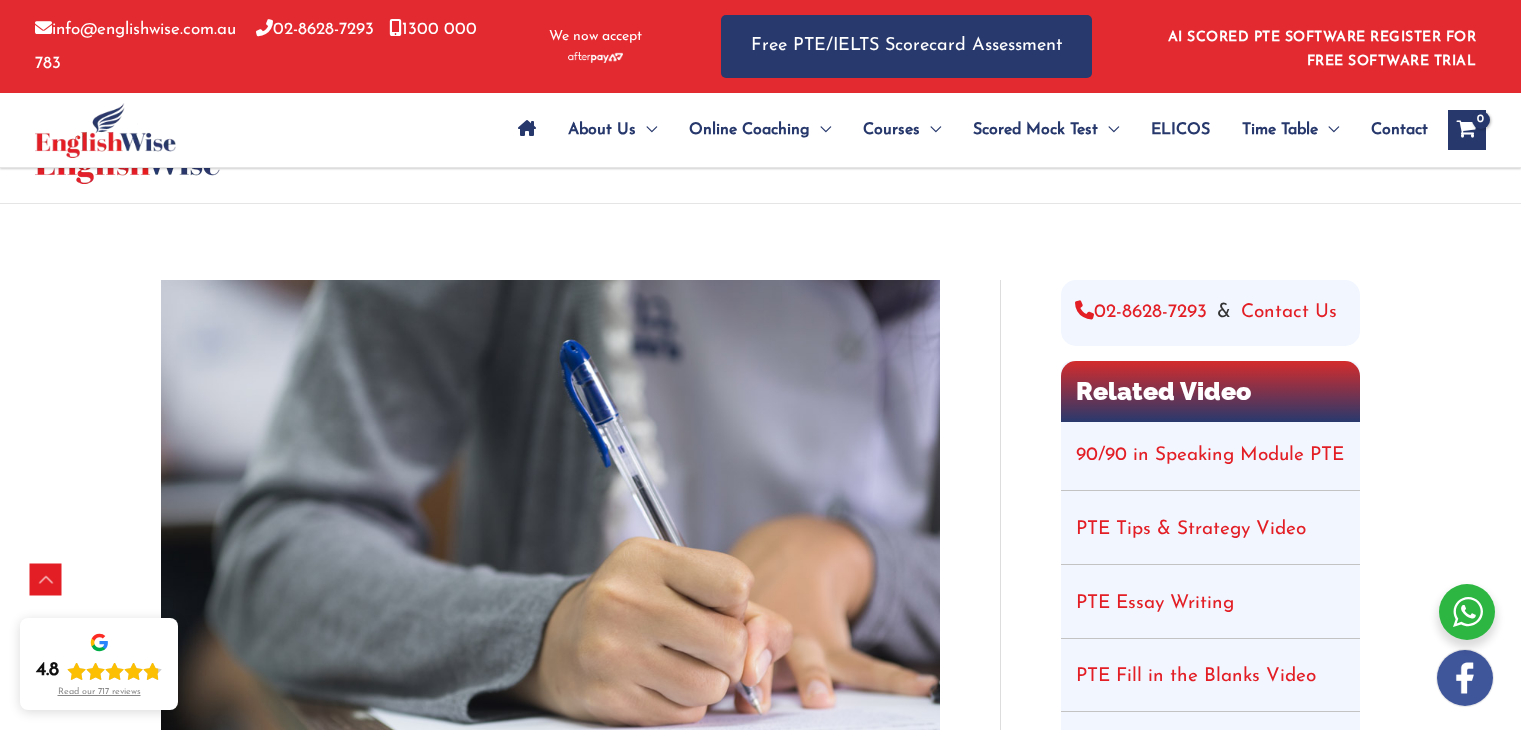 scroll, scrollTop: 980, scrollLeft: 0, axis: vertical 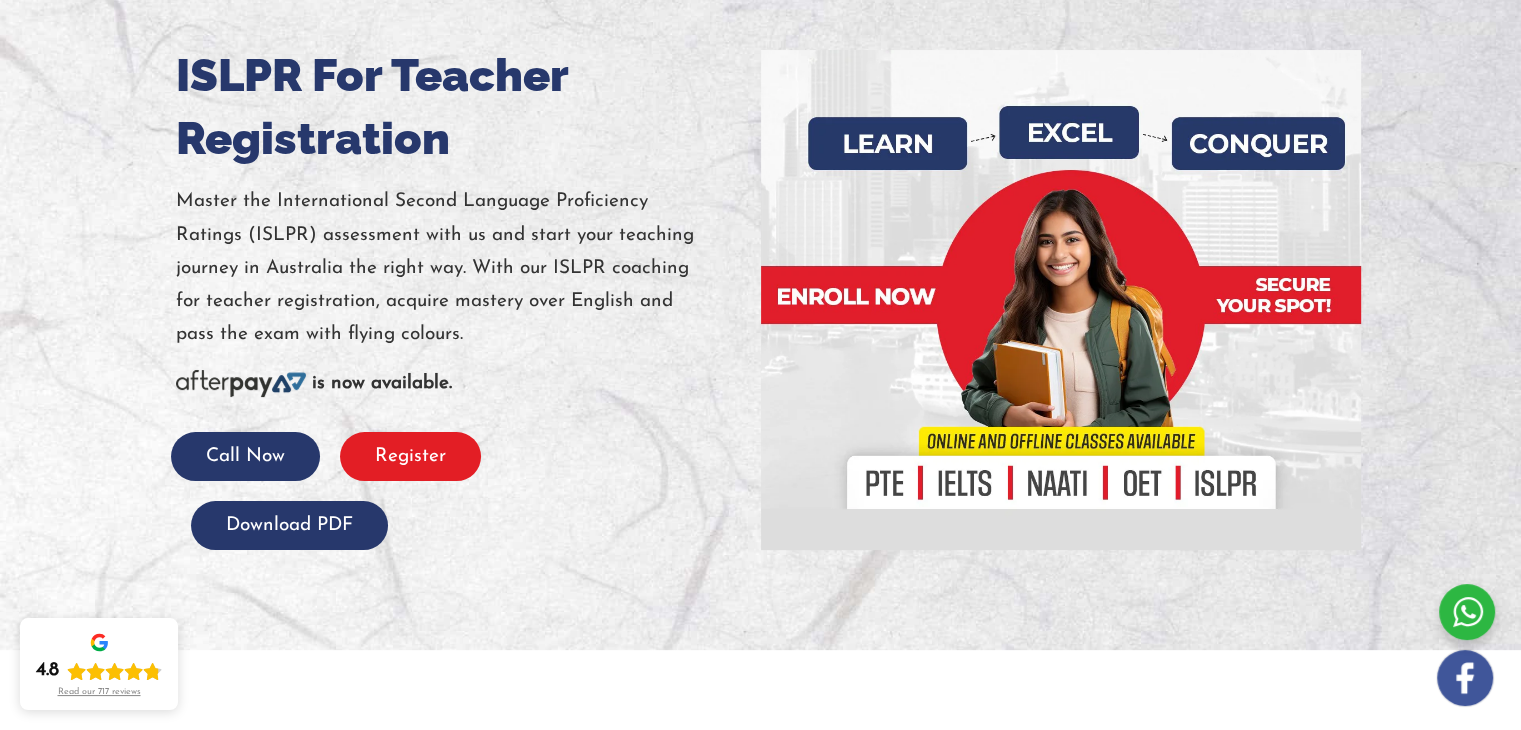 click on "Register" at bounding box center (410, 456) 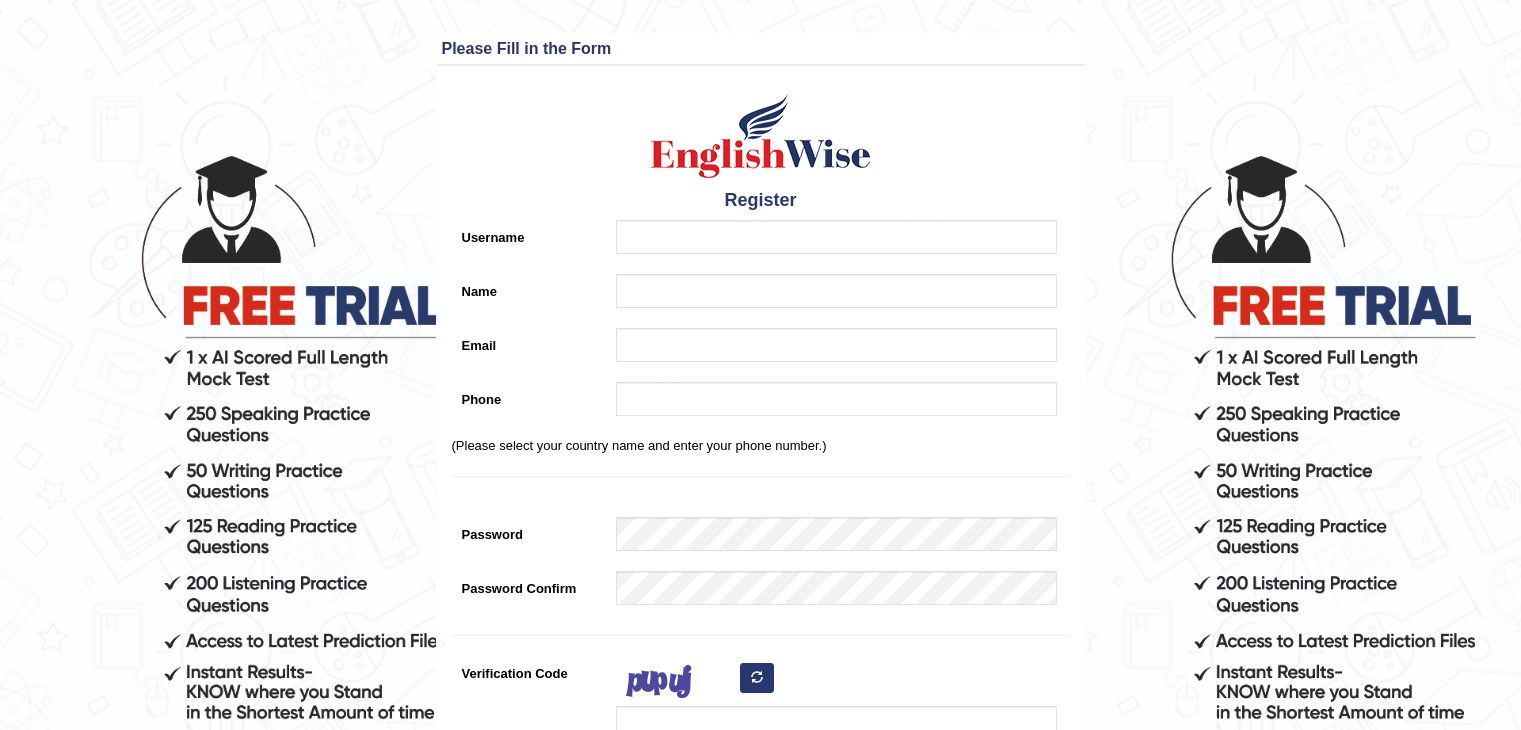scroll, scrollTop: 0, scrollLeft: 0, axis: both 